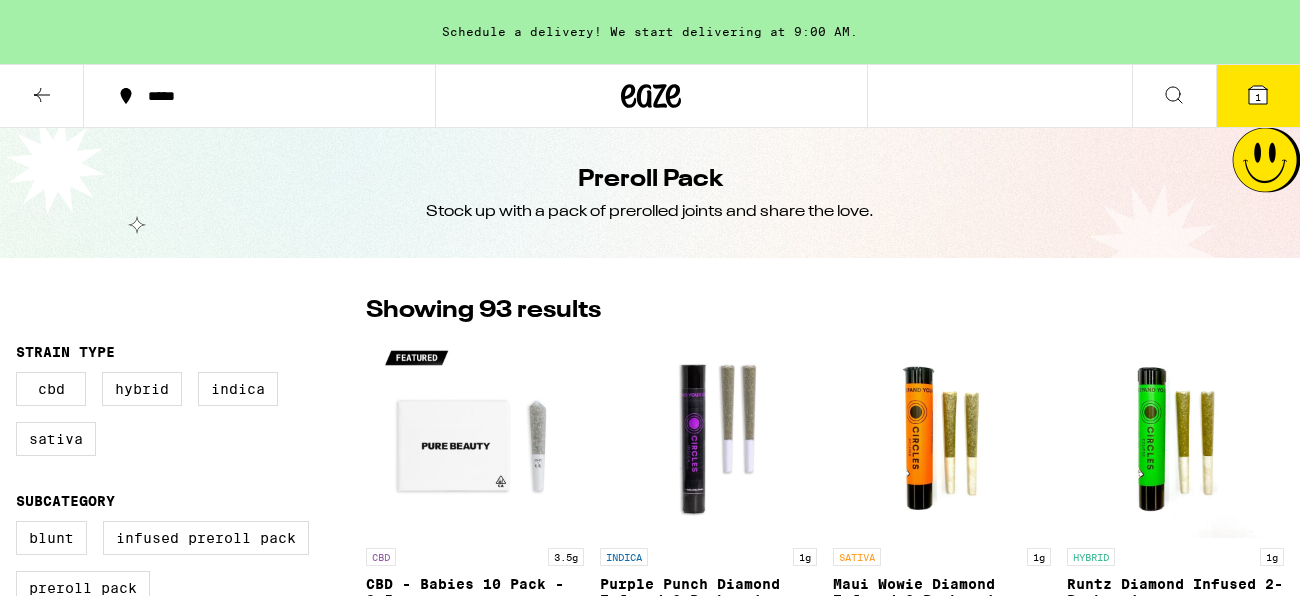 scroll, scrollTop: 0, scrollLeft: 0, axis: both 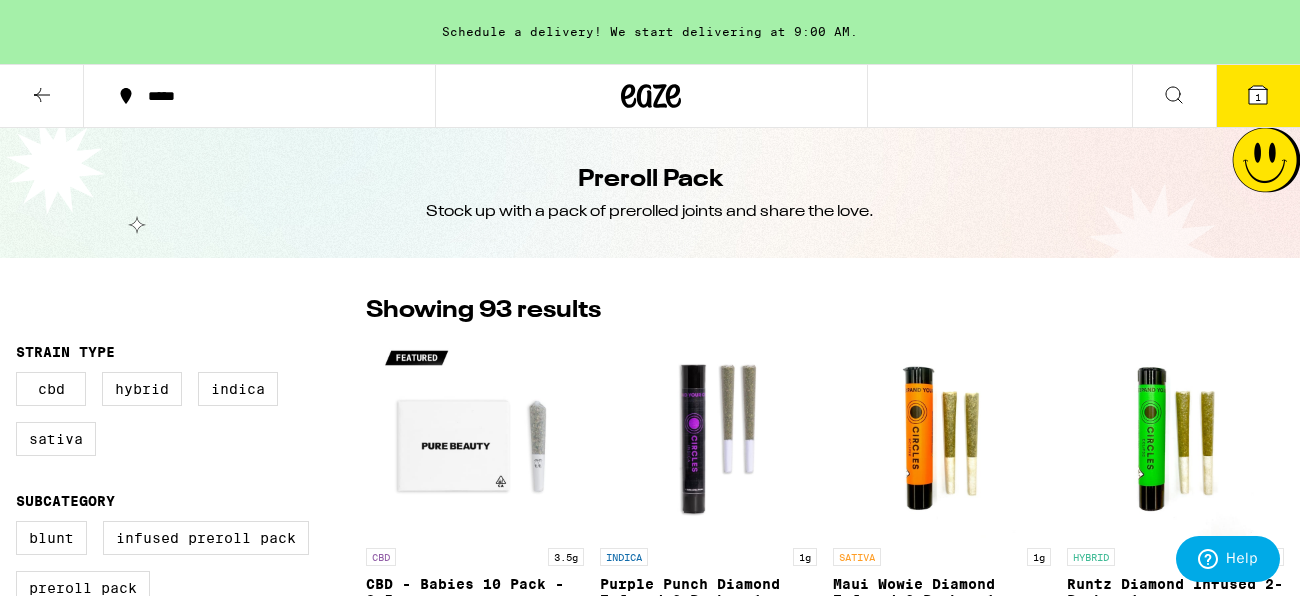 click on "*****" at bounding box center [259, 96] 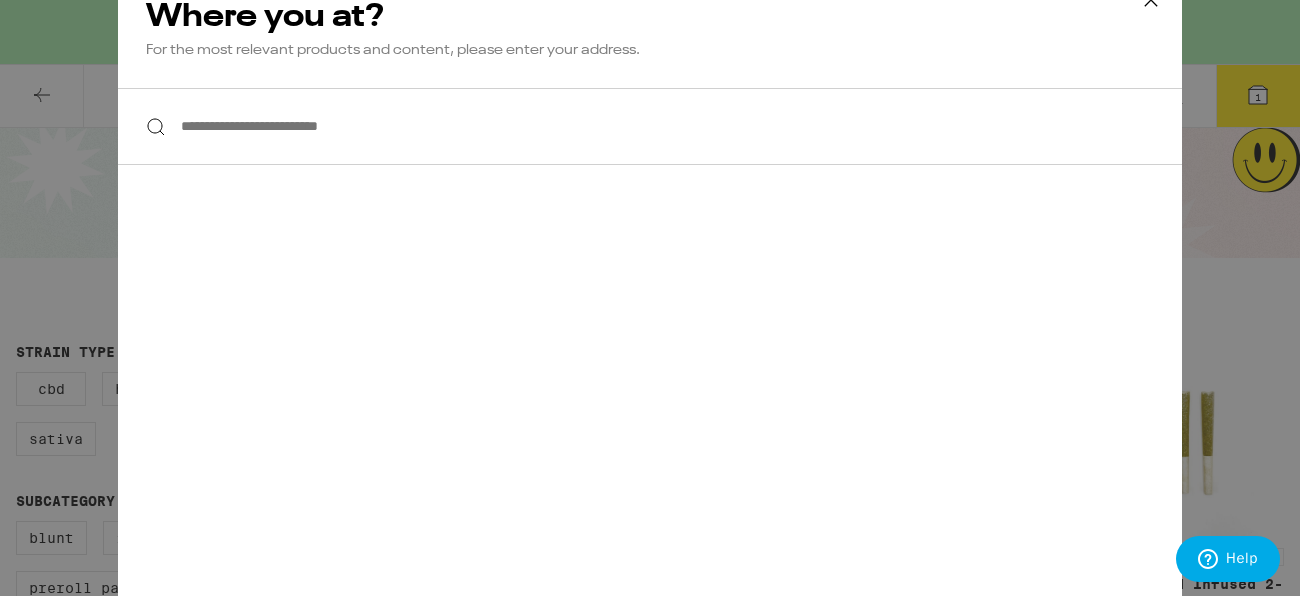 click on "**********" at bounding box center (650, 126) 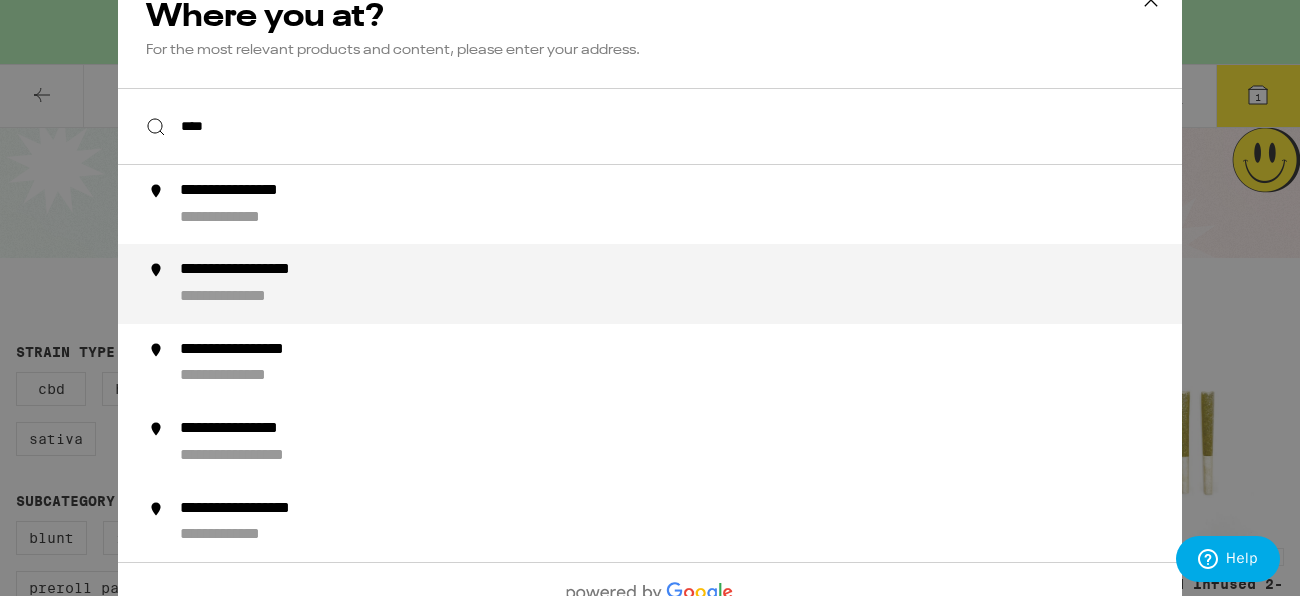 click on "**********" at bounding box center (273, 270) 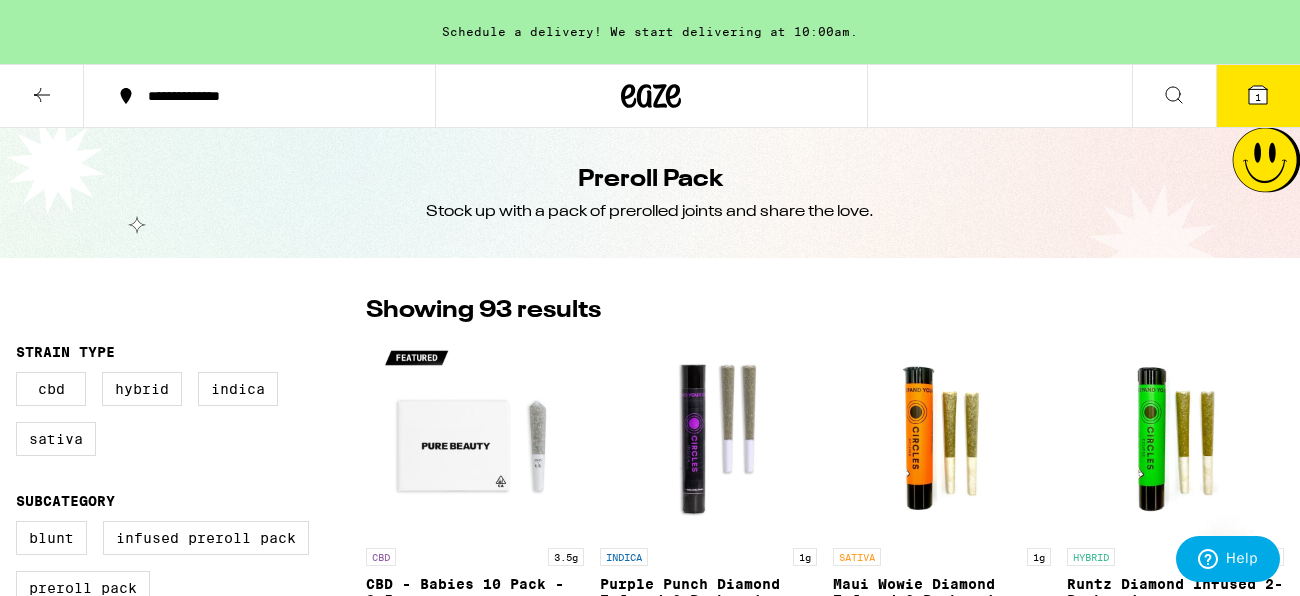click at bounding box center [42, 96] 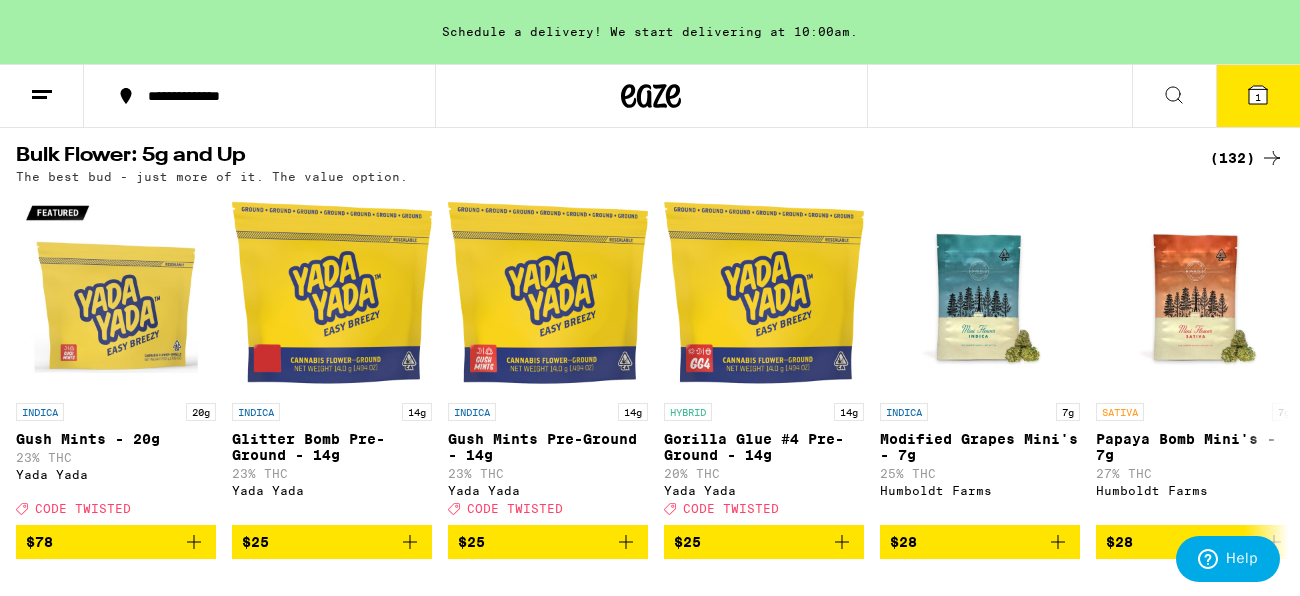 scroll, scrollTop: 640, scrollLeft: 0, axis: vertical 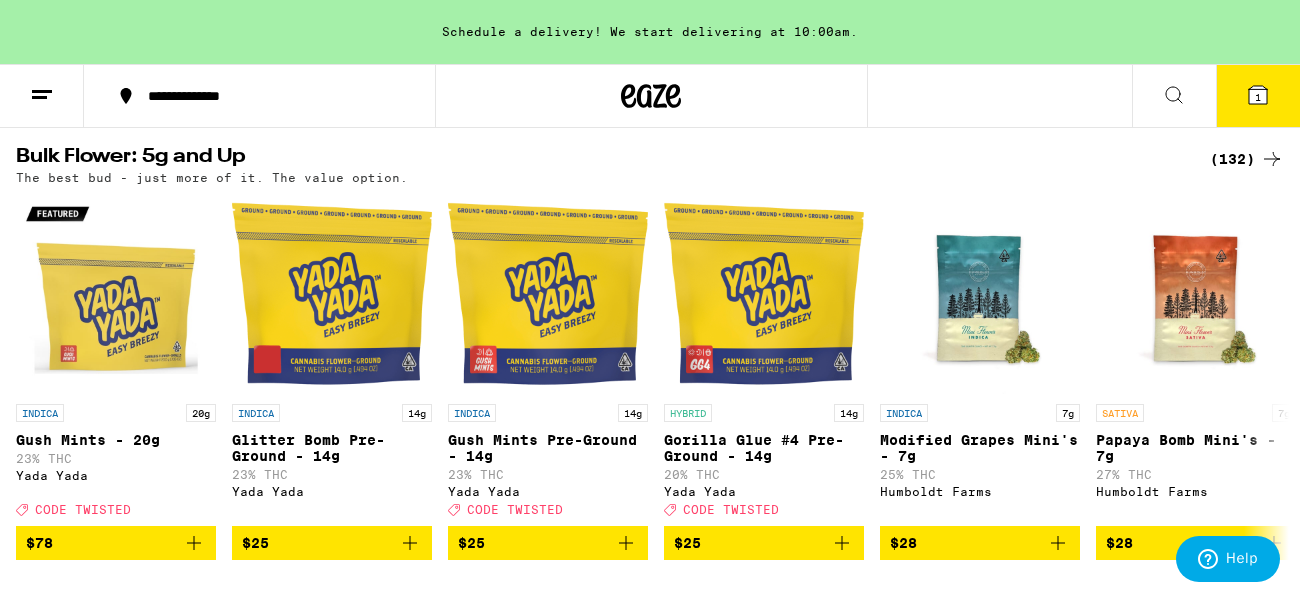 click on "(132)" at bounding box center [1247, 159] 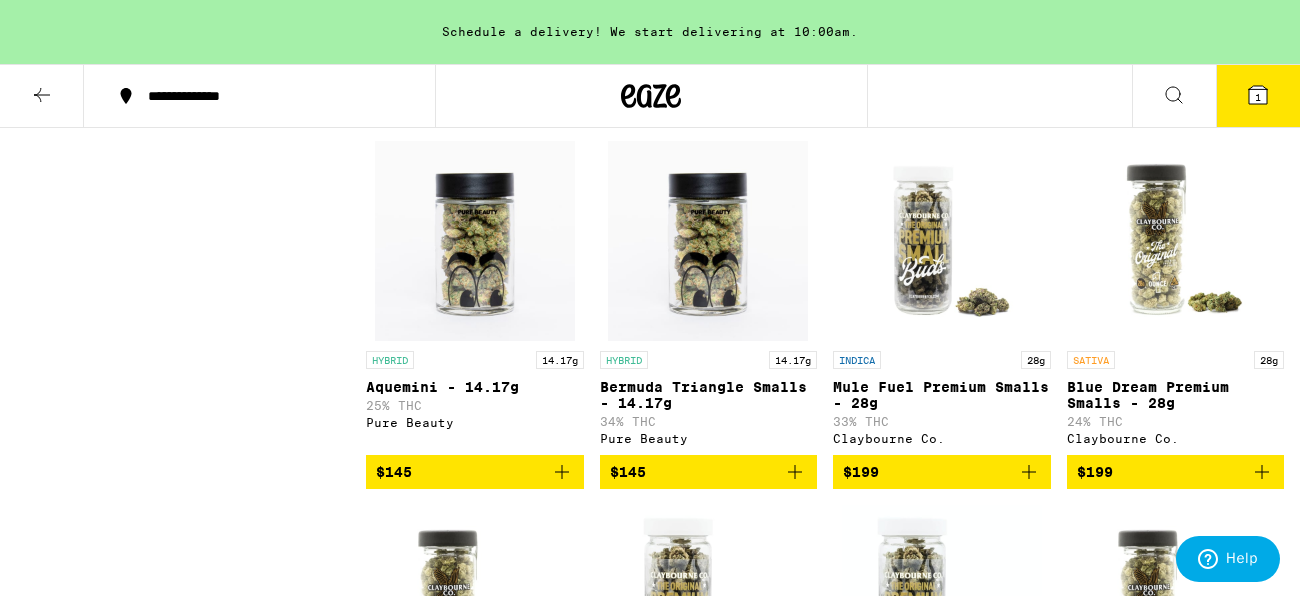 scroll, scrollTop: 11440, scrollLeft: 0, axis: vertical 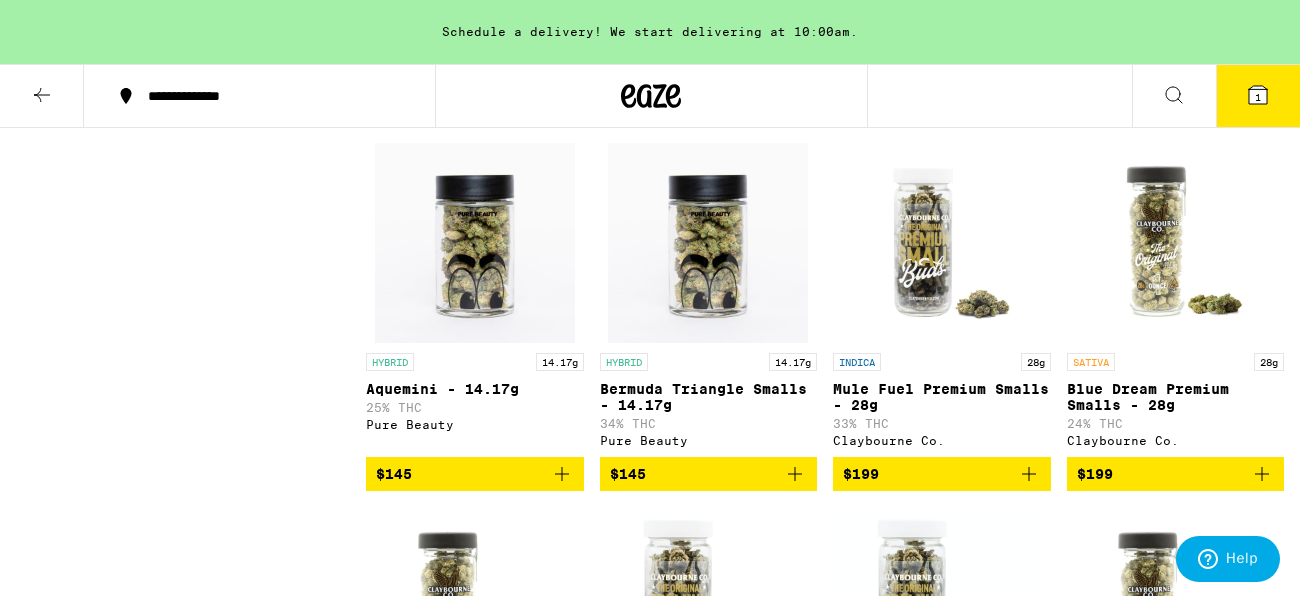 click at bounding box center (1175, -121) 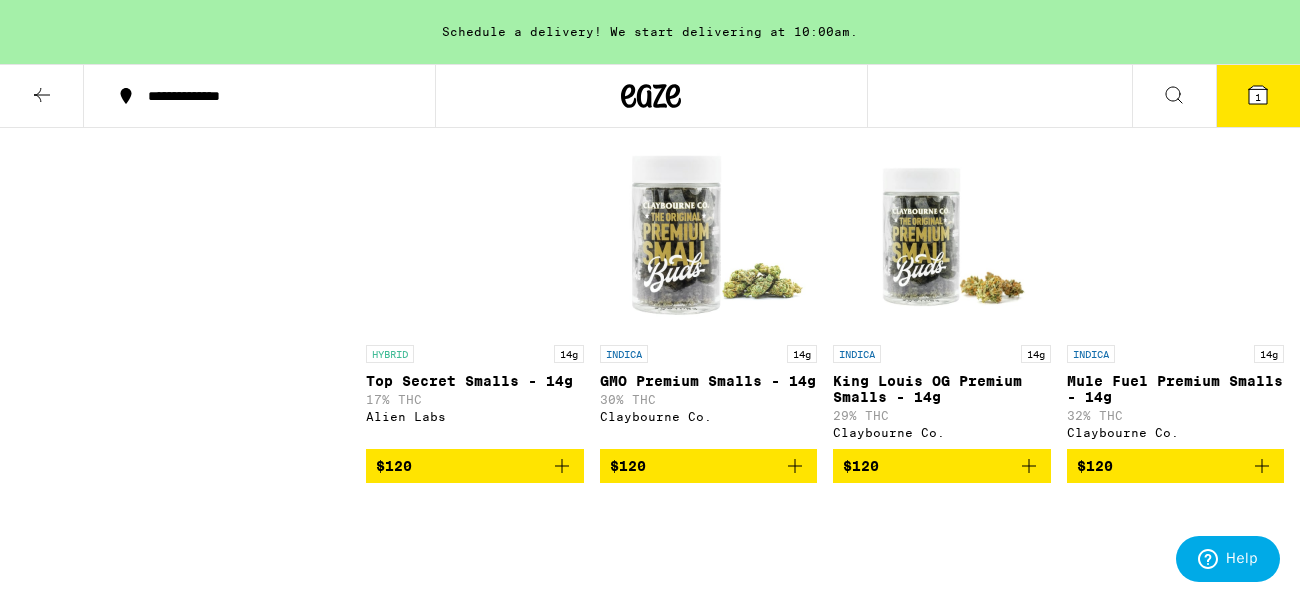 scroll, scrollTop: 0, scrollLeft: 0, axis: both 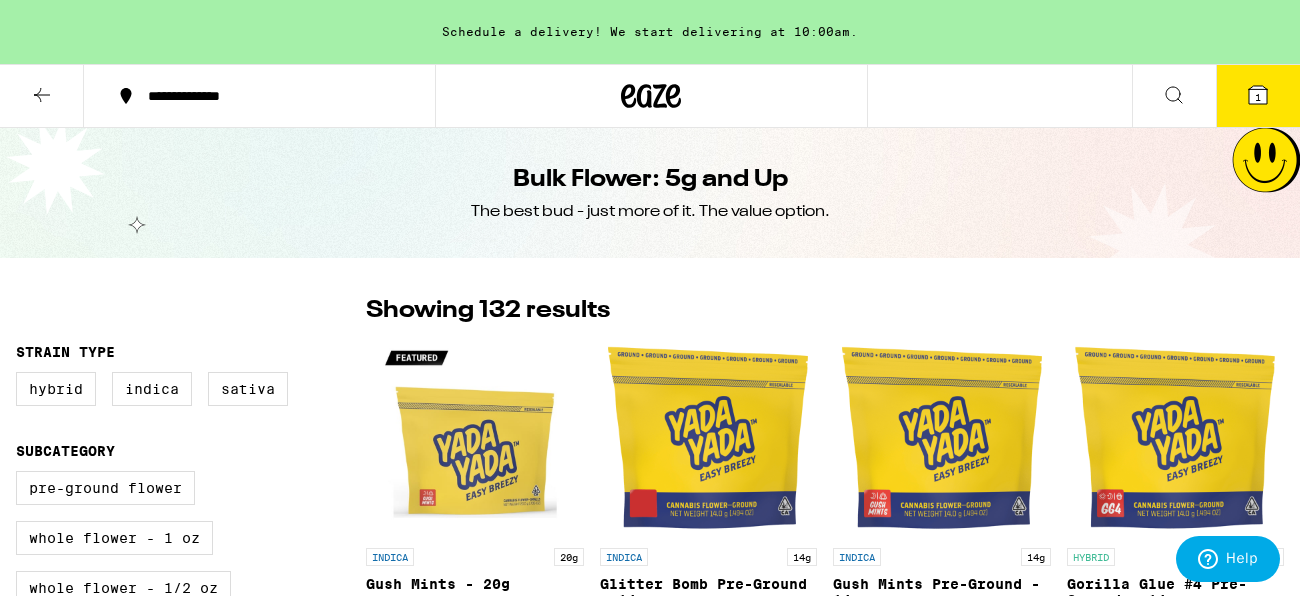 click 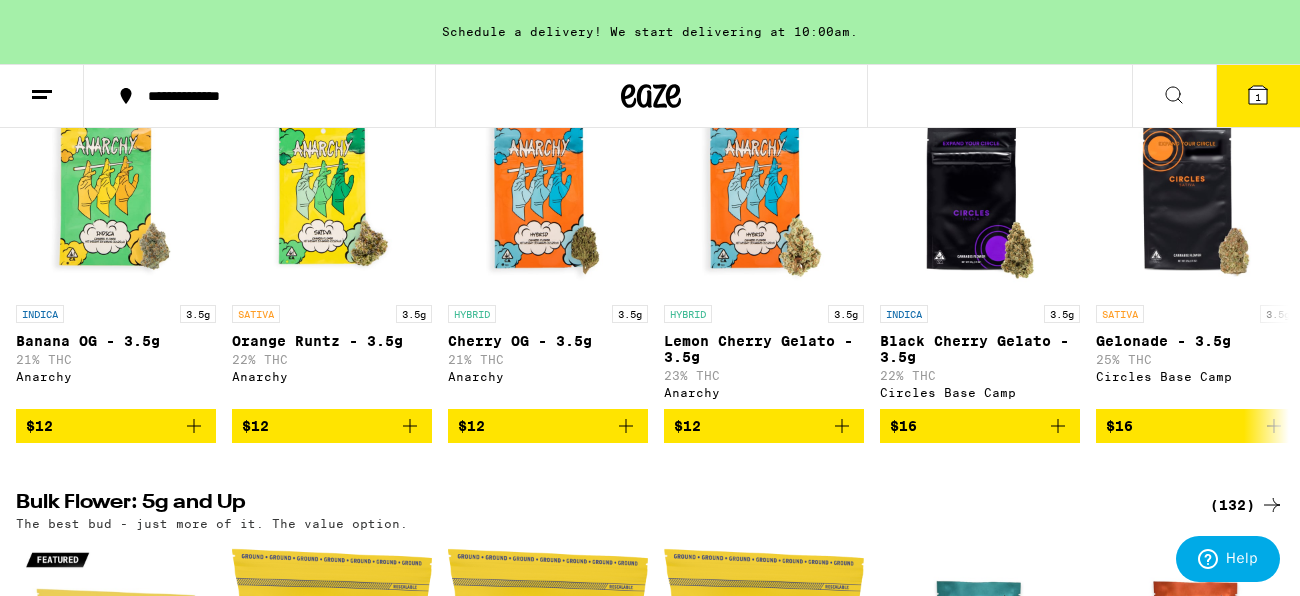 scroll, scrollTop: 0, scrollLeft: 0, axis: both 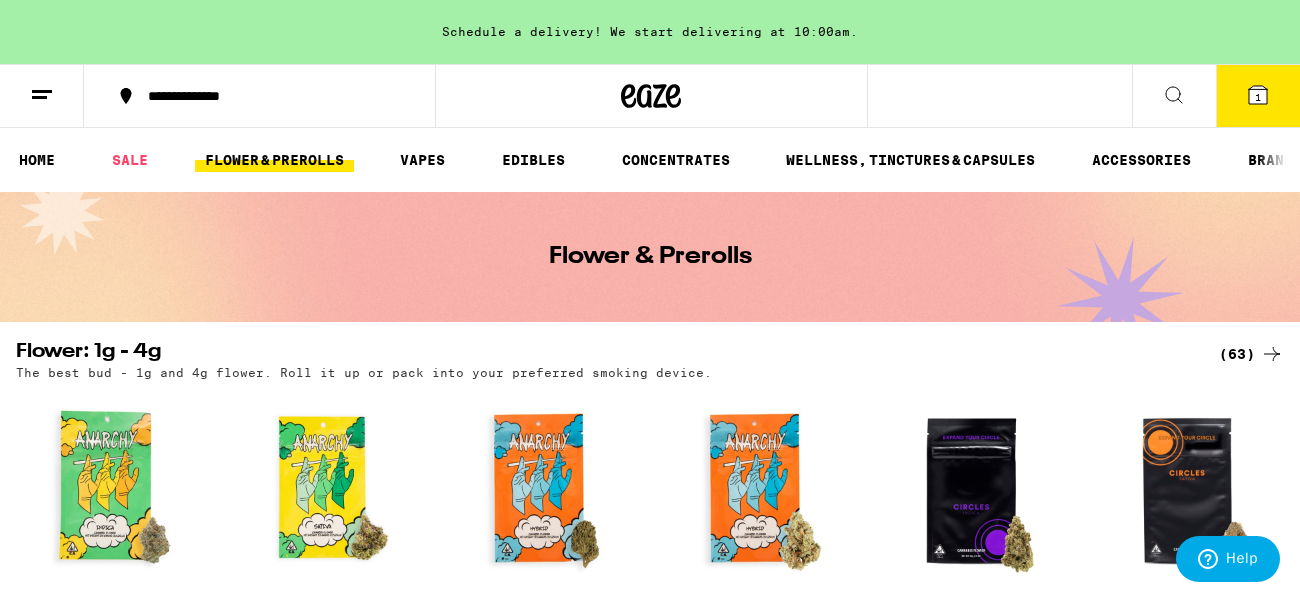 click on "(63)" at bounding box center (1251, 354) 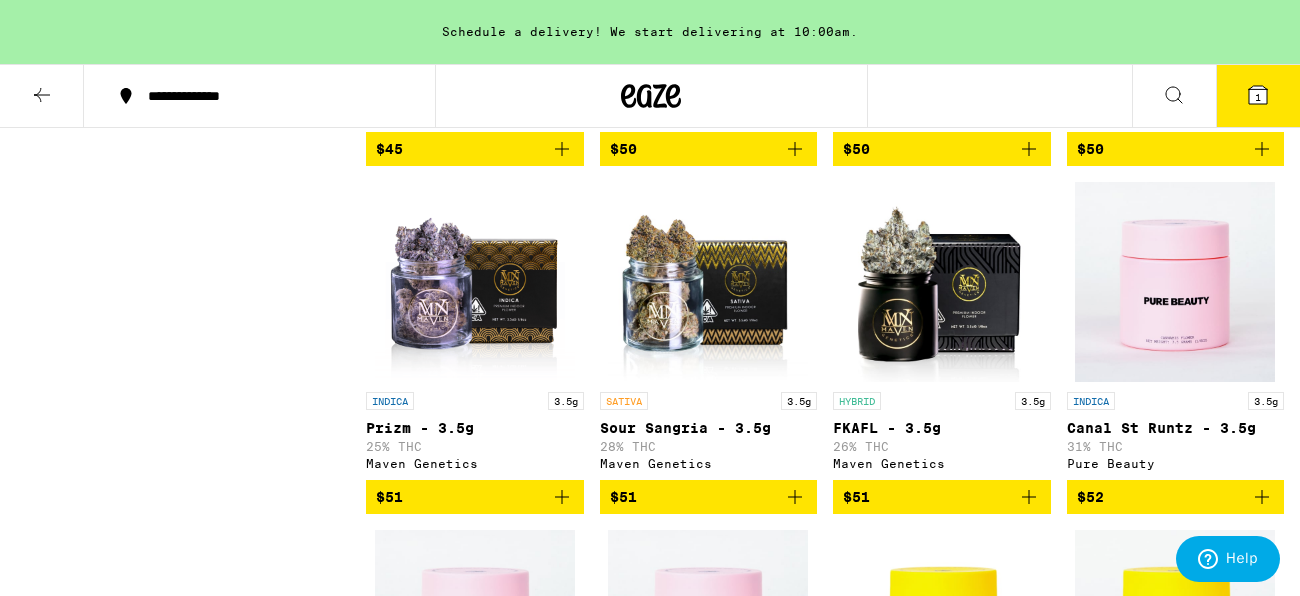 scroll, scrollTop: 3713, scrollLeft: 0, axis: vertical 